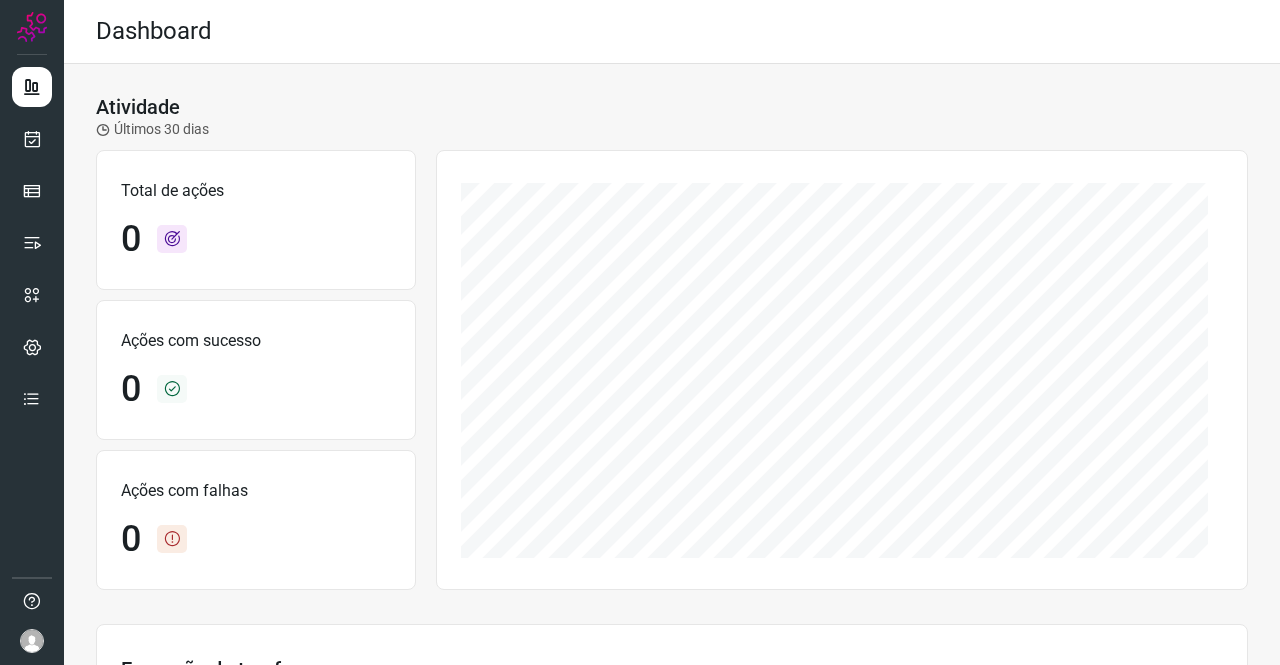 scroll, scrollTop: 0, scrollLeft: 0, axis: both 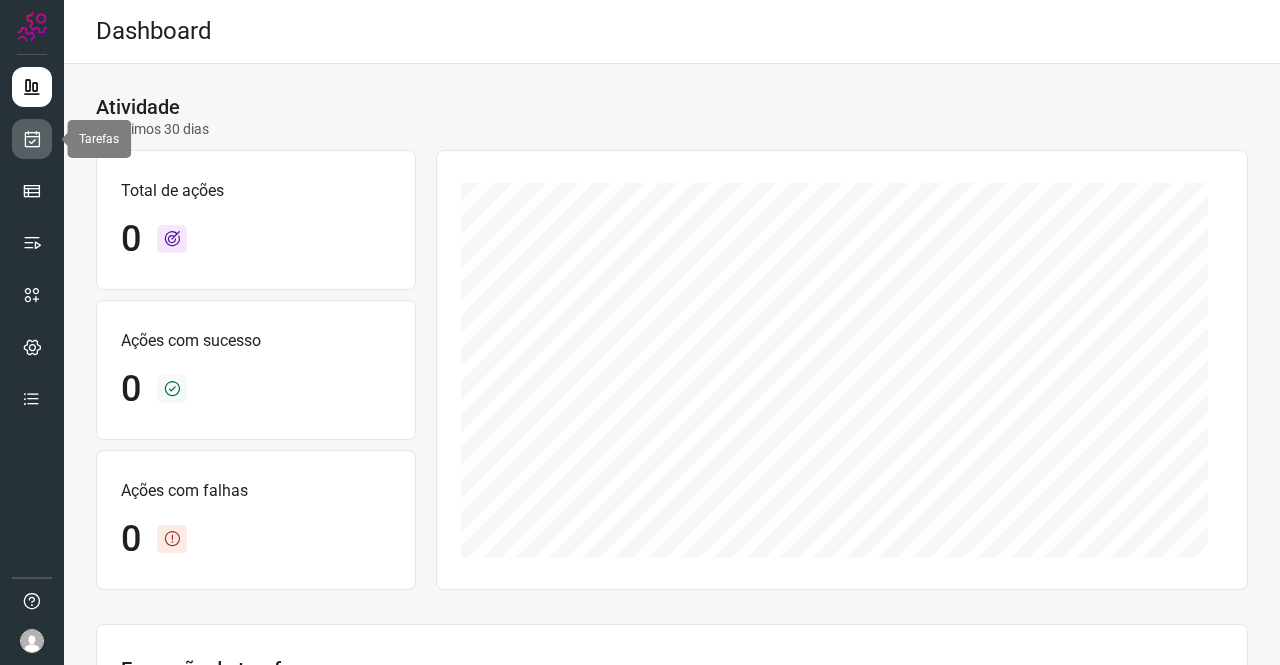 click at bounding box center (32, 139) 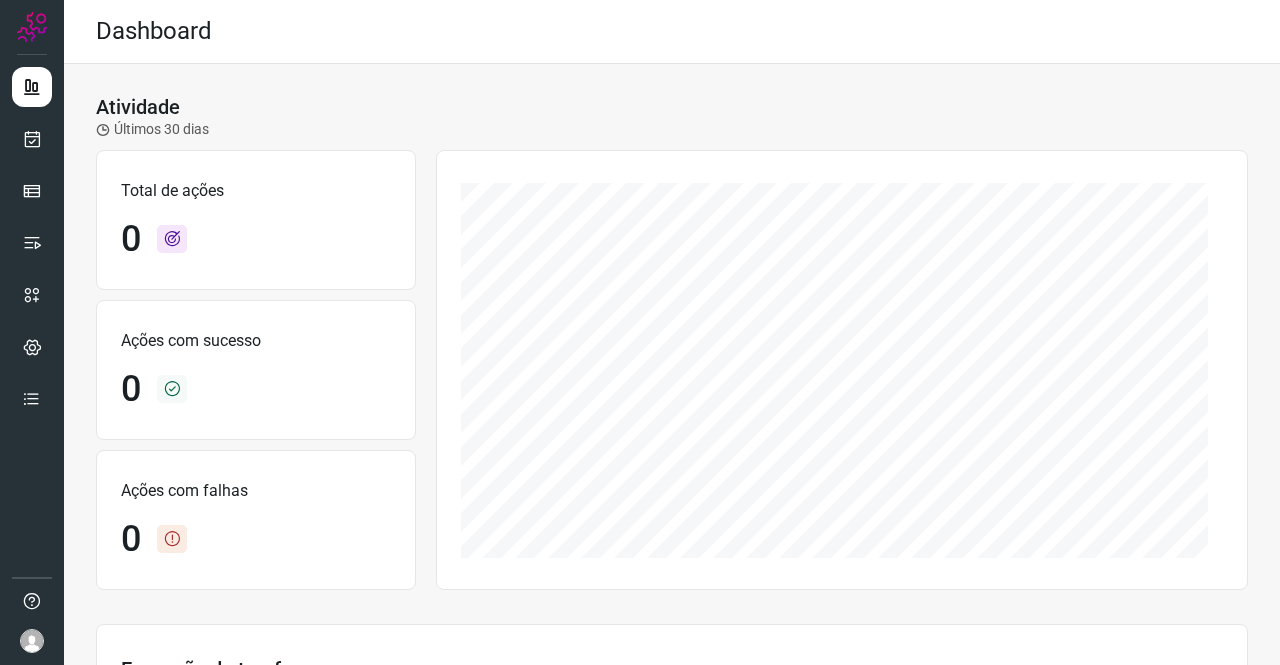 scroll, scrollTop: 0, scrollLeft: 0, axis: both 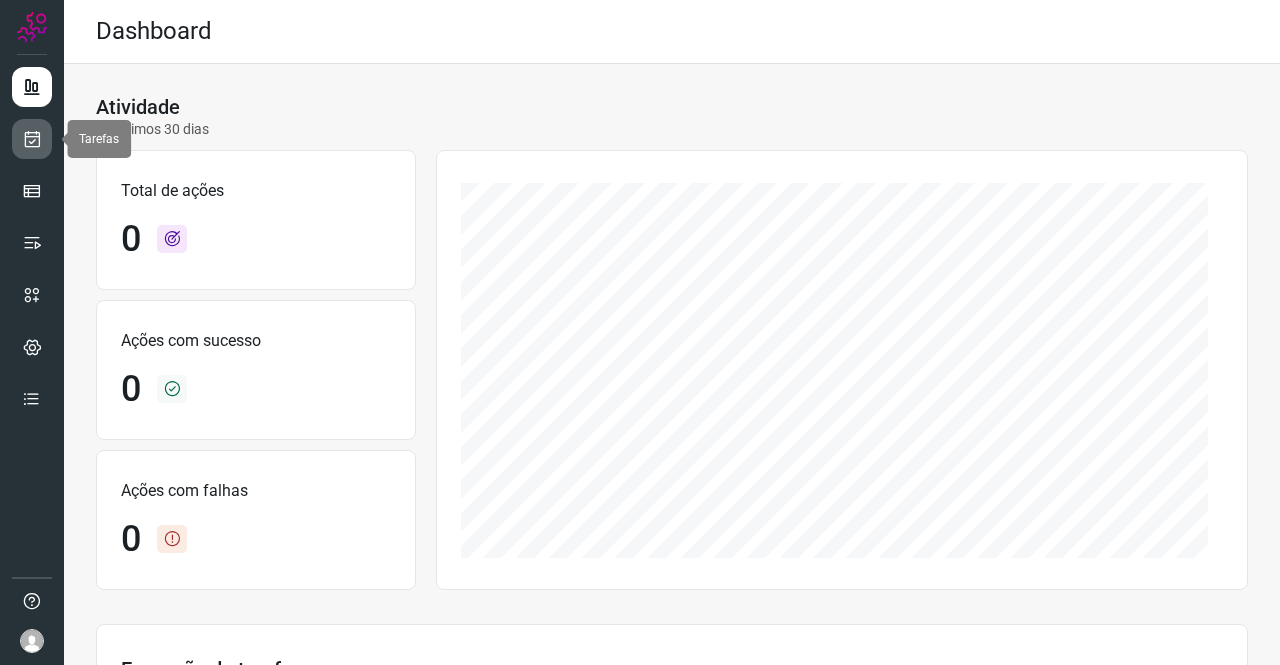 click at bounding box center (32, 139) 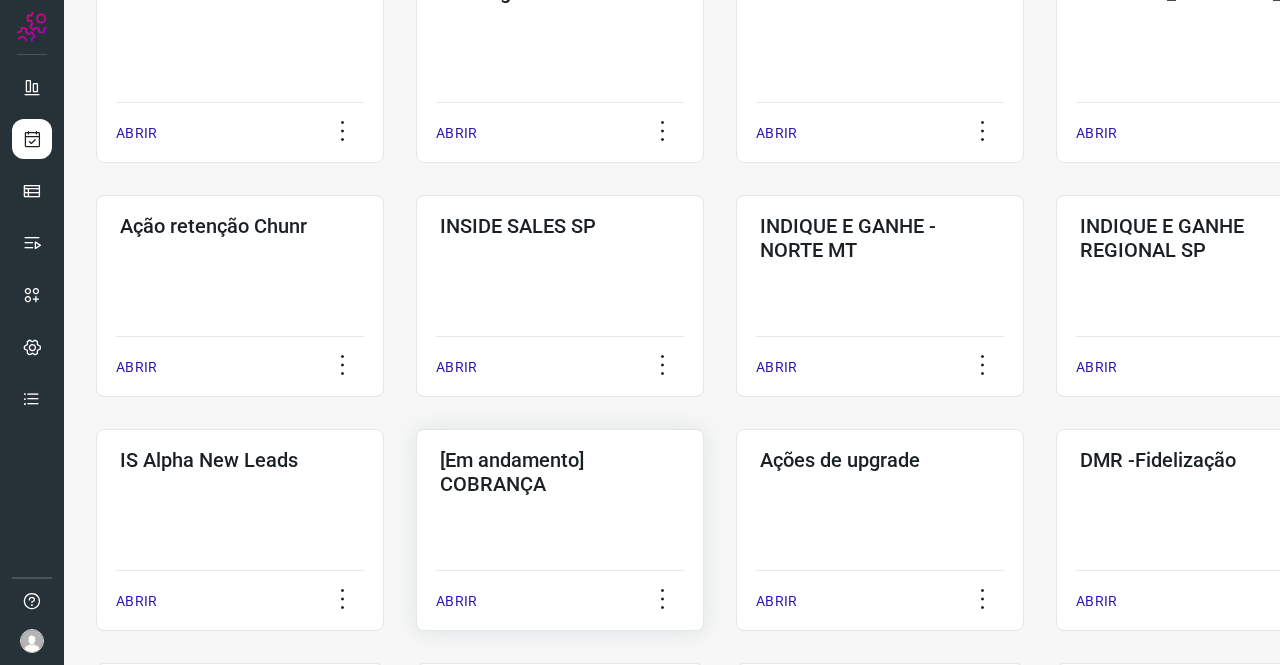 scroll, scrollTop: 600, scrollLeft: 0, axis: vertical 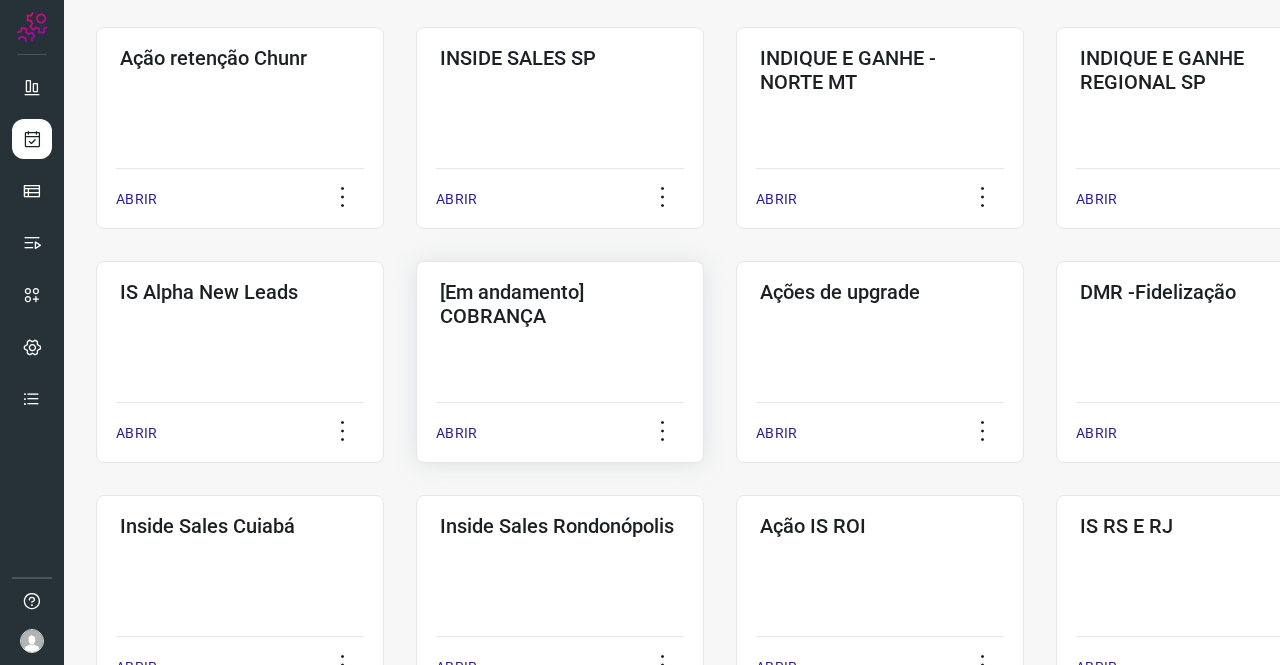 click on "[Em andamento] COBRANÇA" at bounding box center [560, 304] 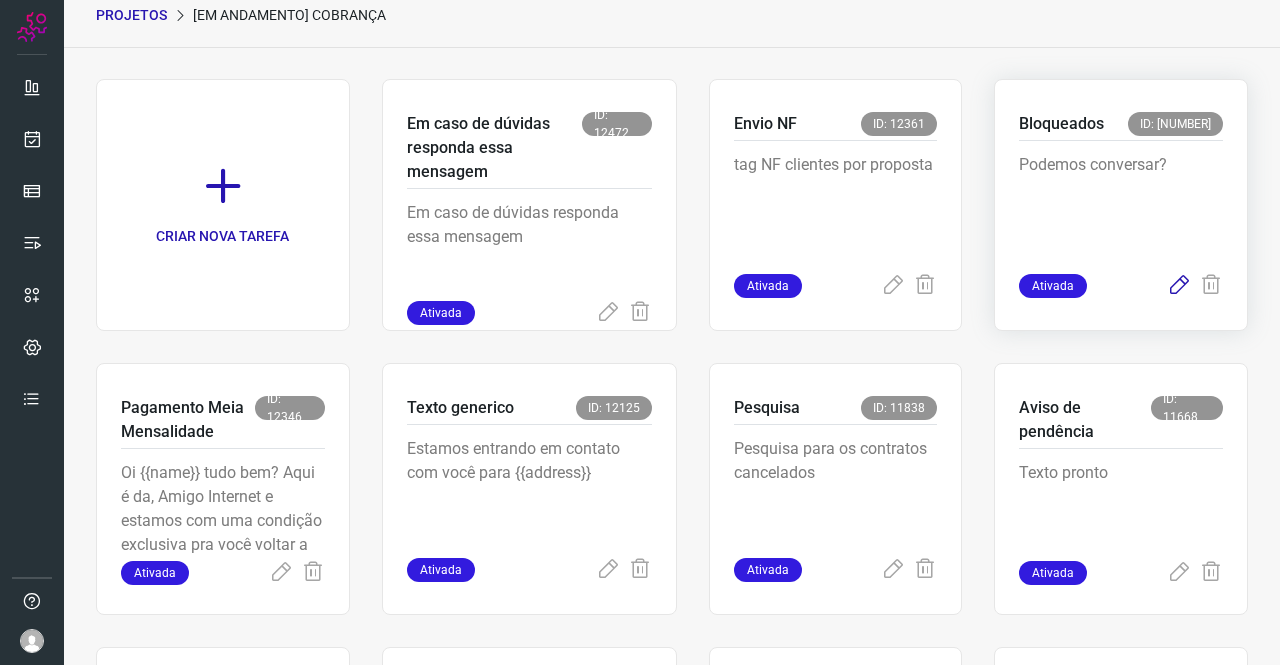 click at bounding box center (1179, 286) 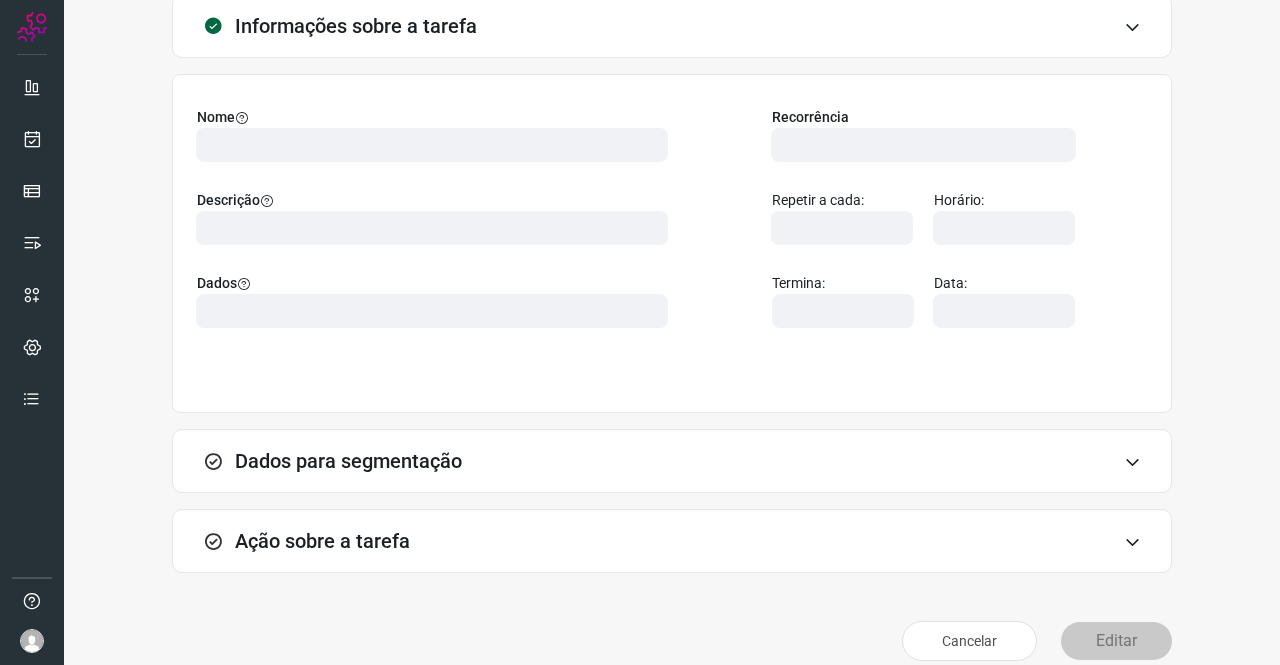 scroll, scrollTop: 144, scrollLeft: 0, axis: vertical 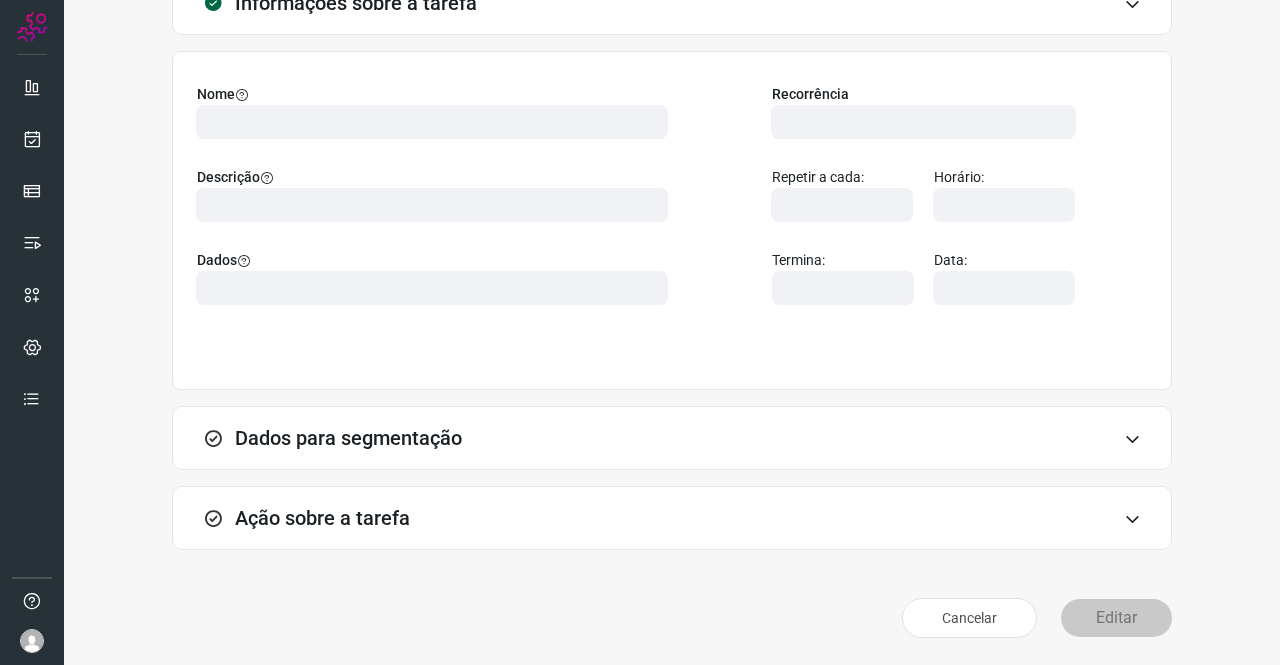 type on "569901" 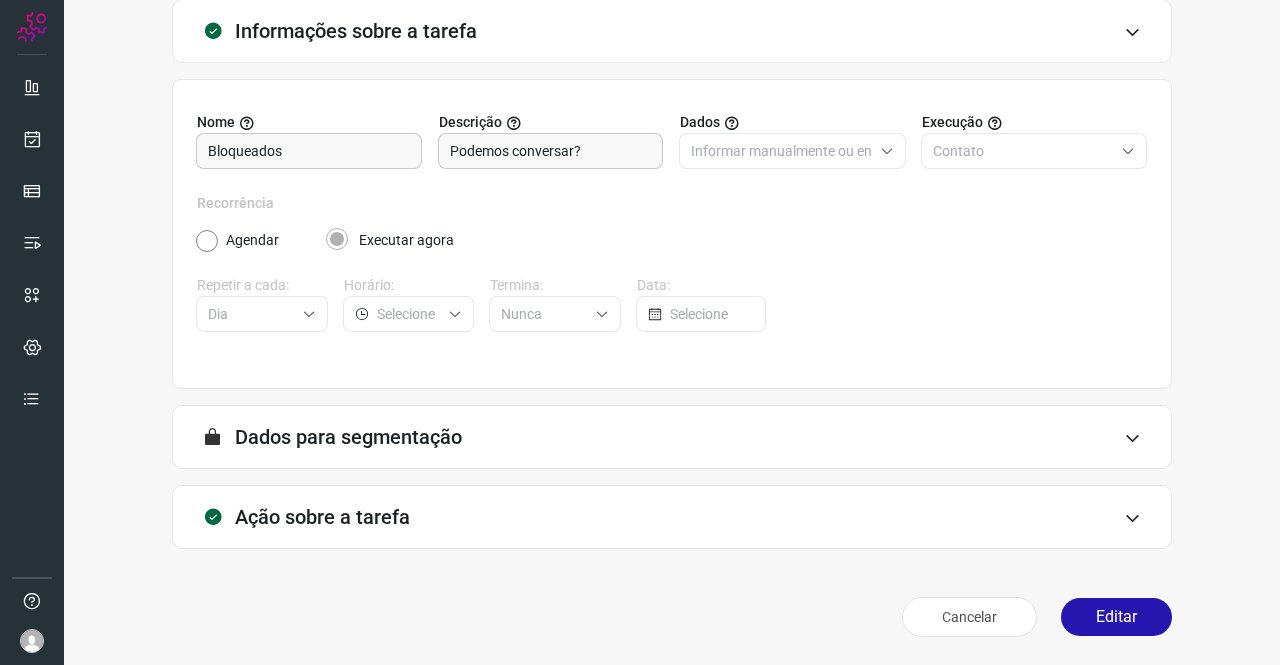 scroll, scrollTop: 115, scrollLeft: 0, axis: vertical 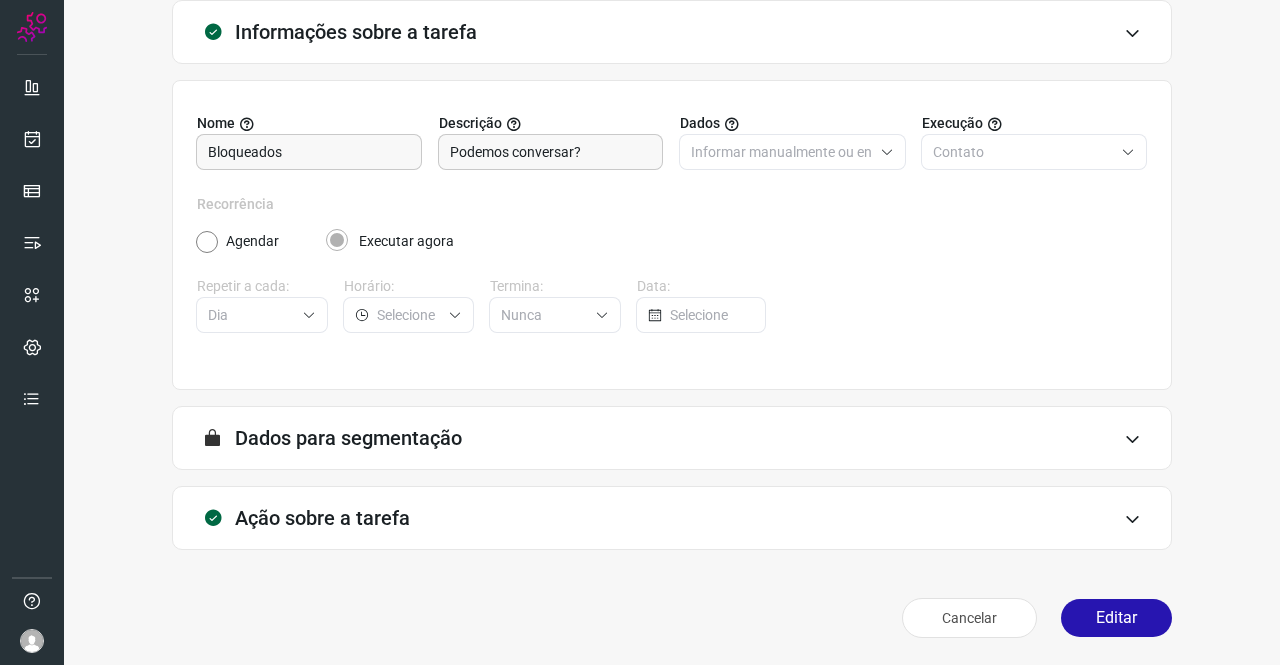 click on "Ação sobre a tarefa" at bounding box center (672, 518) 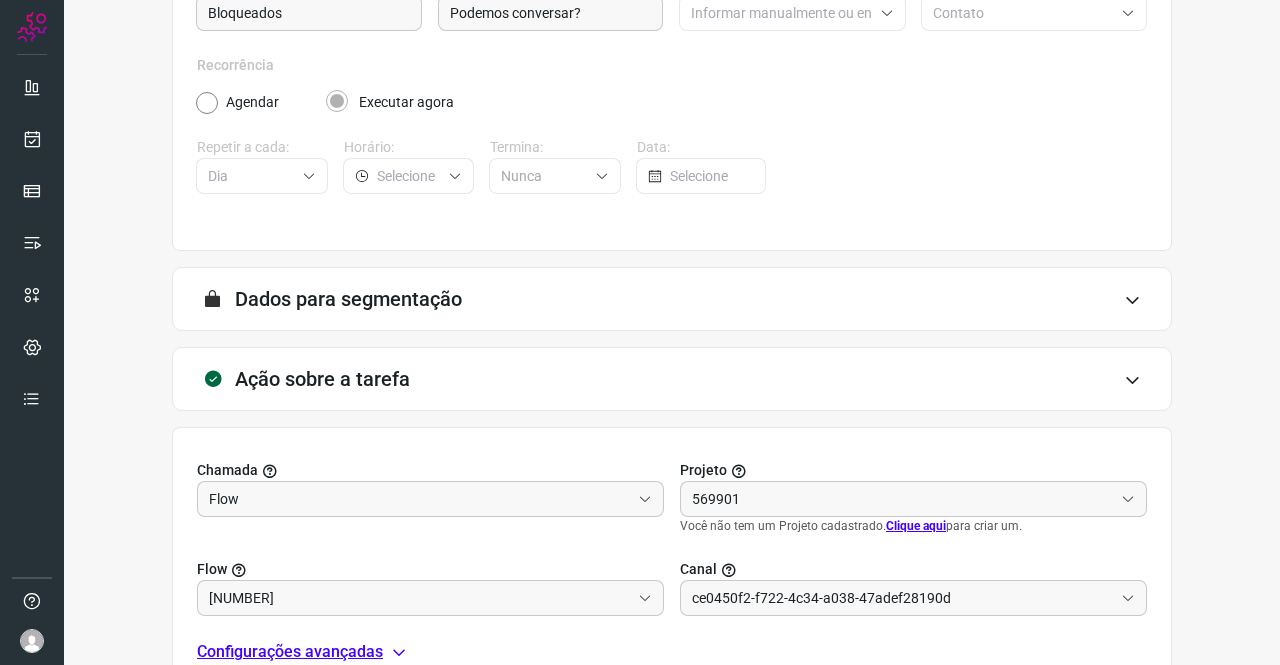 scroll, scrollTop: 344, scrollLeft: 0, axis: vertical 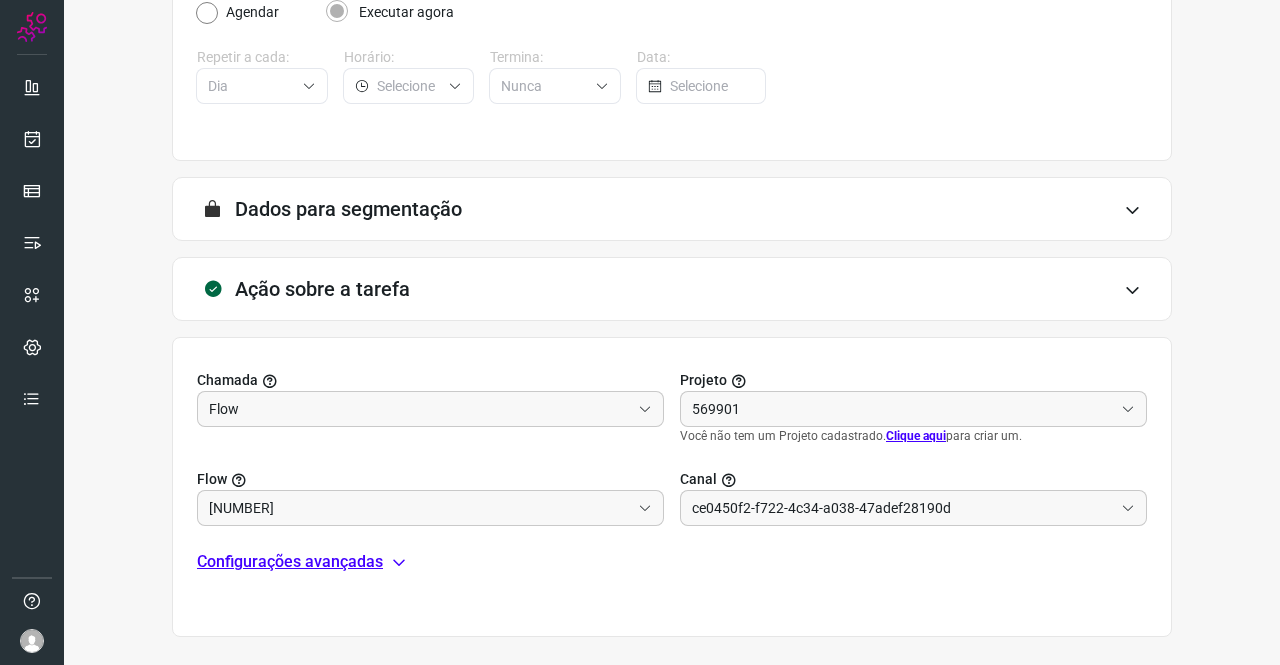 type on "Amigo 0800" 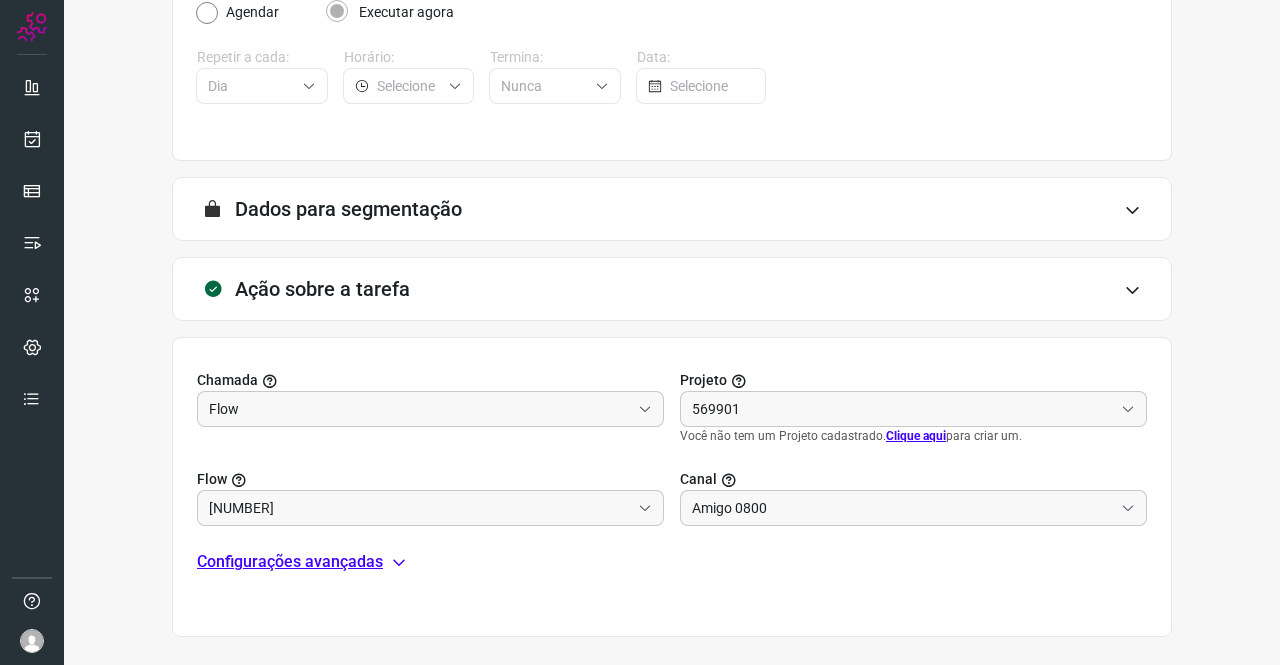 click on "Configurações avançadas" at bounding box center [290, 562] 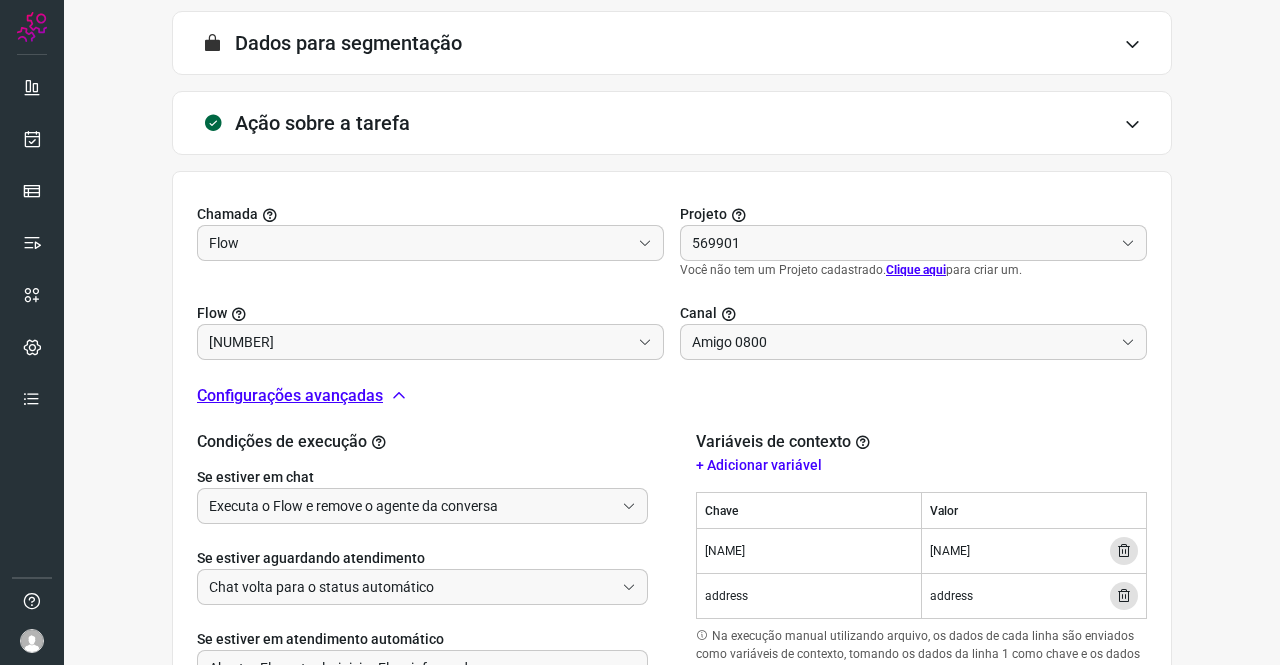 scroll, scrollTop: 644, scrollLeft: 0, axis: vertical 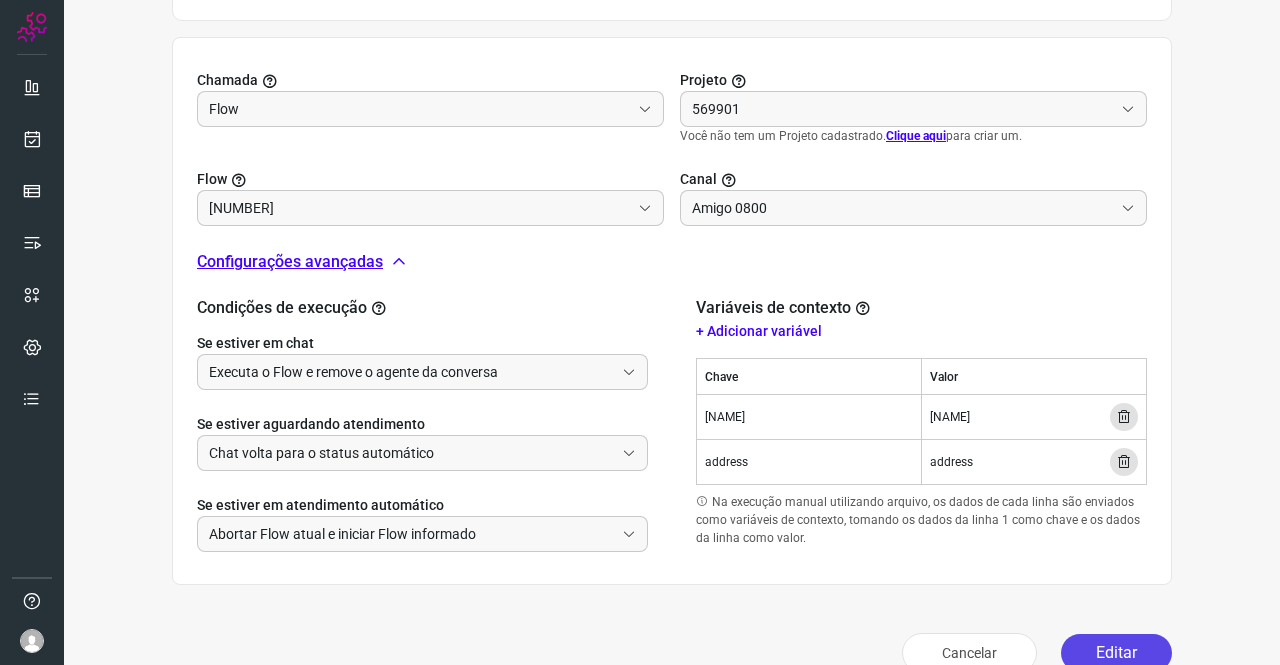 click on "Editar" at bounding box center (1116, 653) 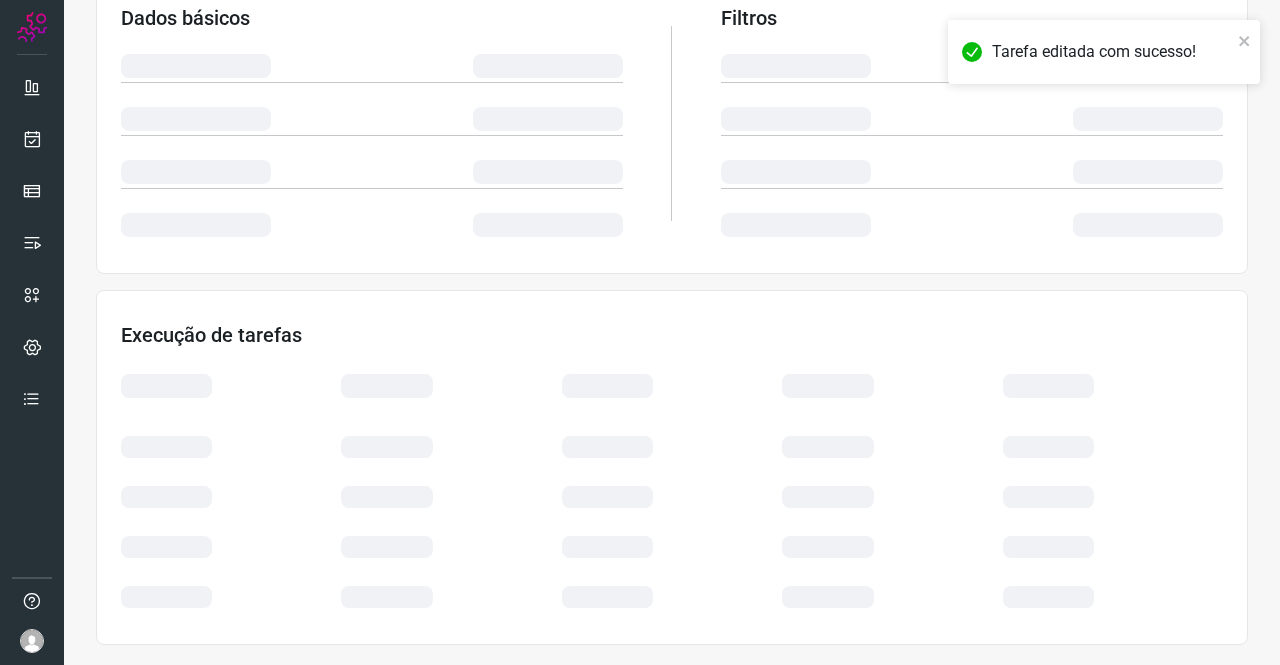 scroll, scrollTop: 364, scrollLeft: 0, axis: vertical 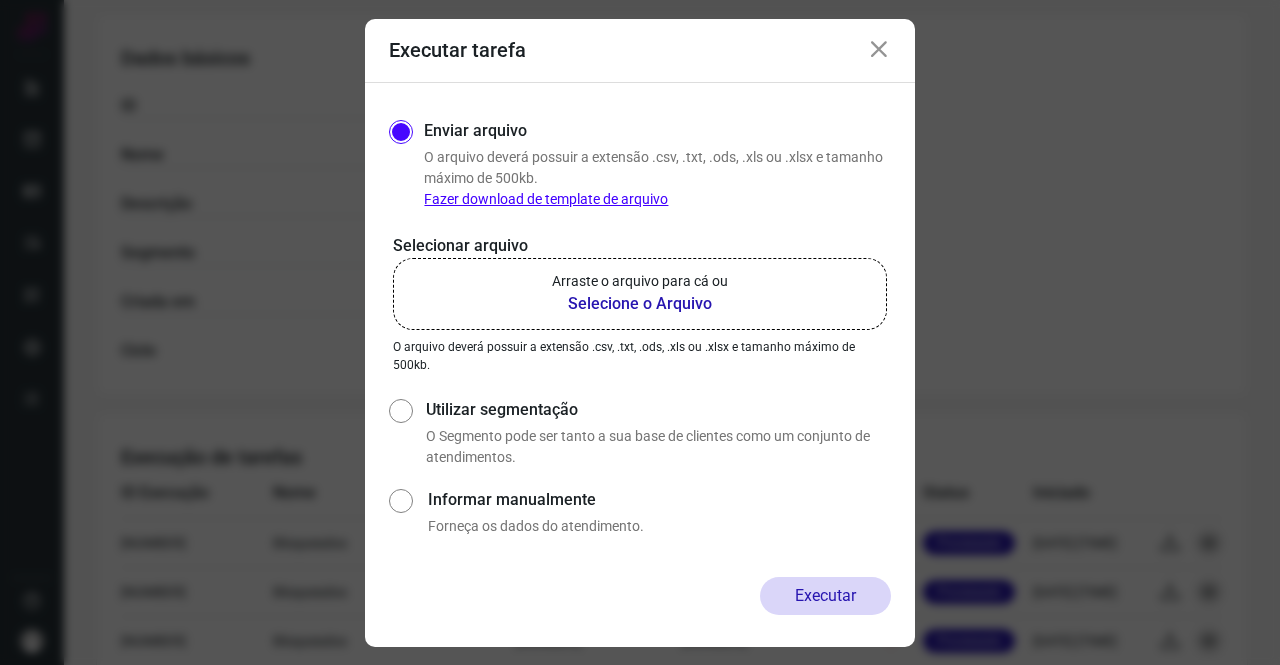 click on "Arraste o arquivo para cá ou" at bounding box center (640, 281) 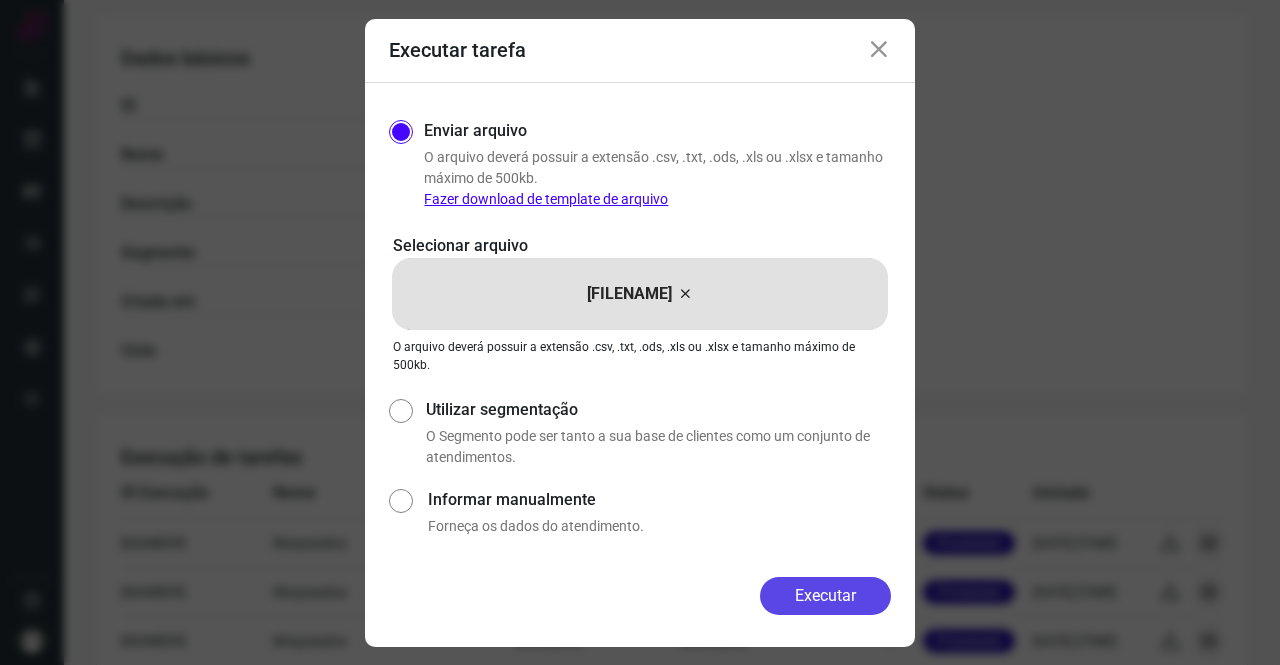 click on "Executar" at bounding box center (825, 596) 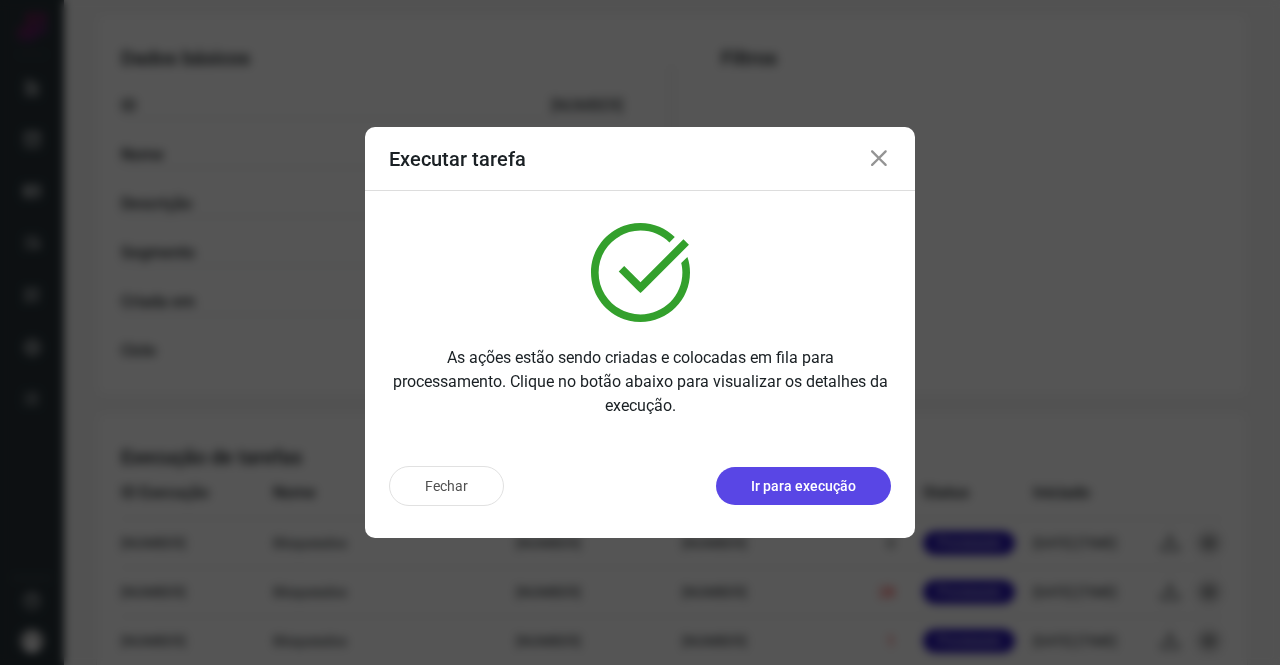 click on "Ir para execução" at bounding box center [803, 486] 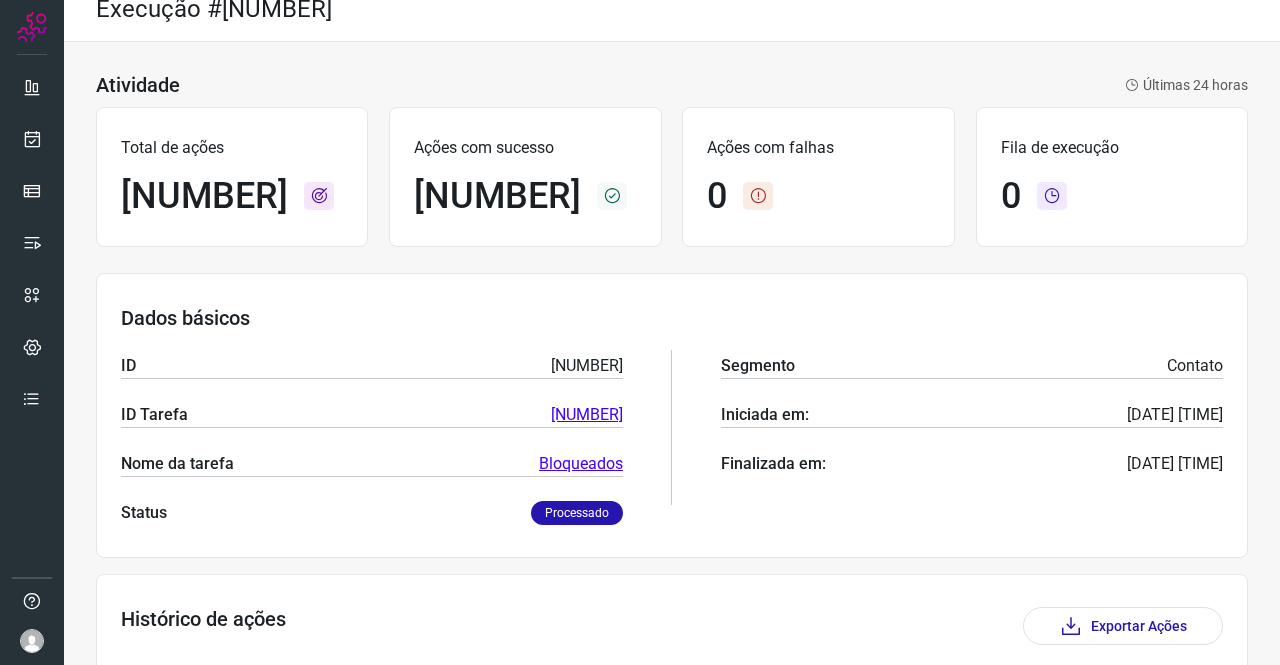 scroll, scrollTop: 0, scrollLeft: 0, axis: both 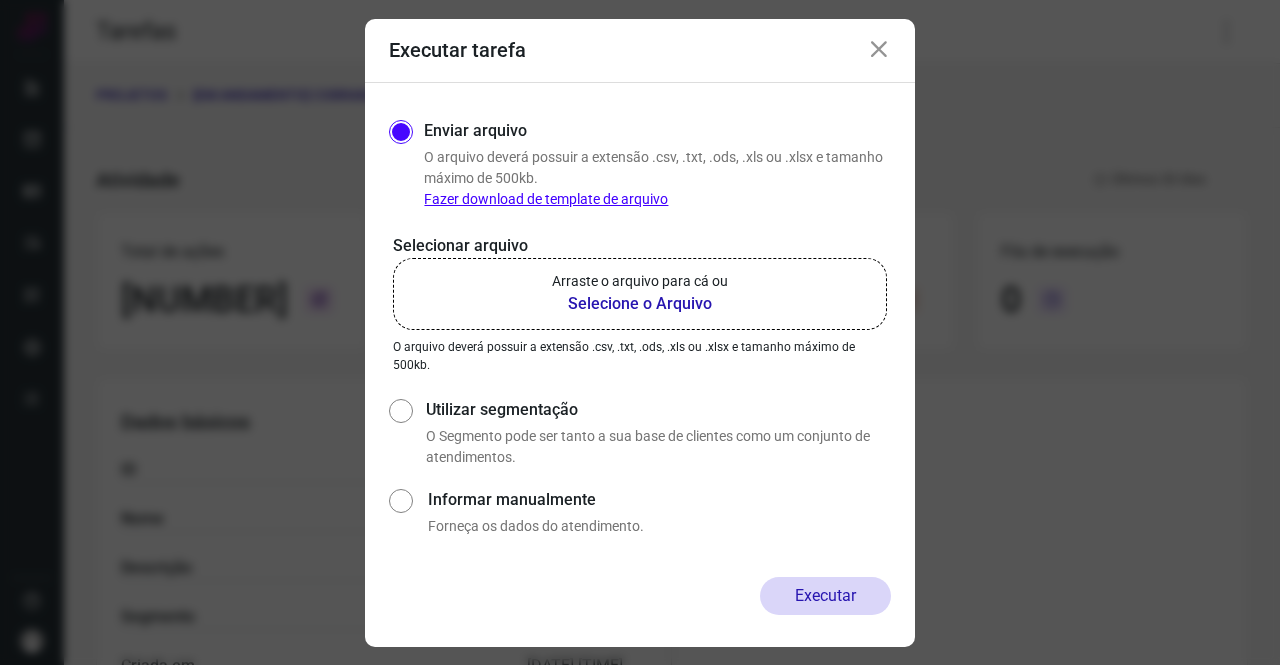 click on "Arraste o arquivo para cá ou" at bounding box center (640, 281) 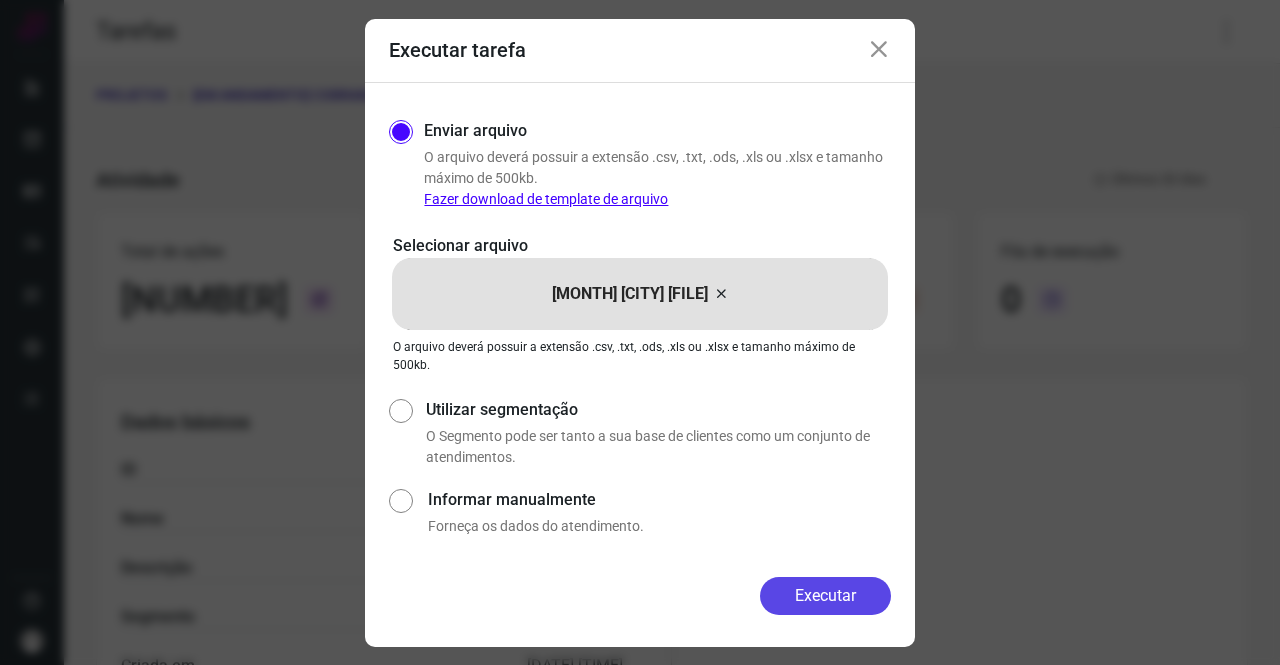 click on "Executar" at bounding box center [825, 596] 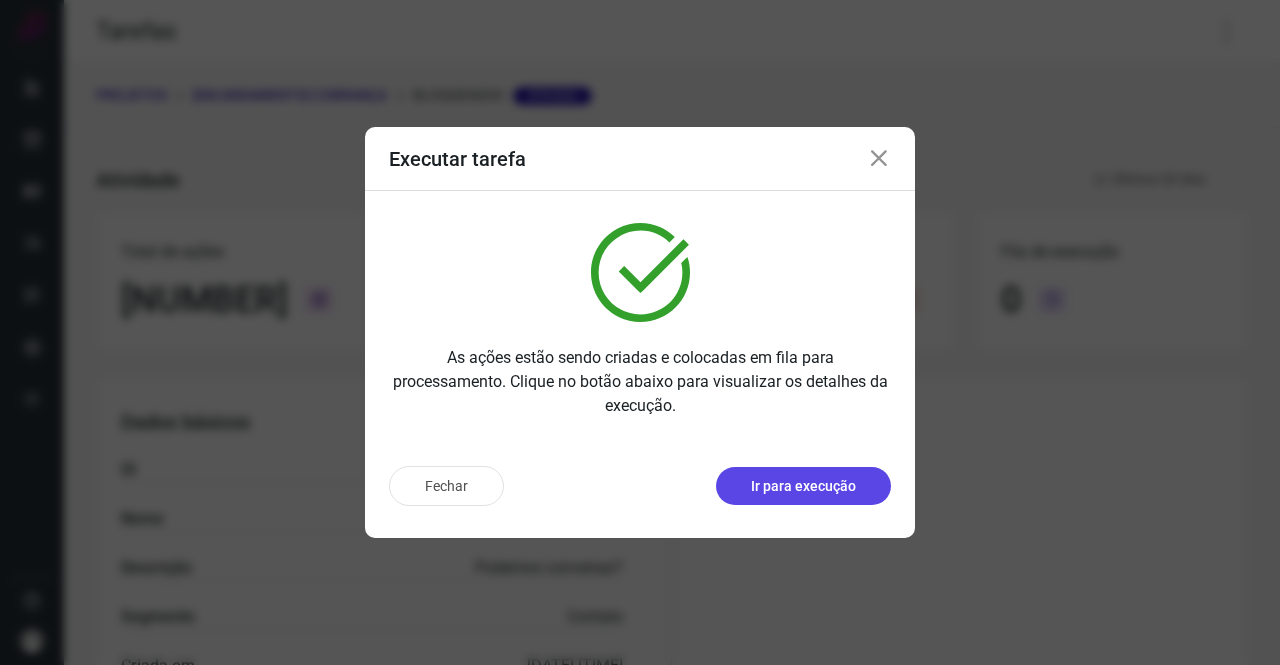 click on "Ir para execução" at bounding box center (803, 486) 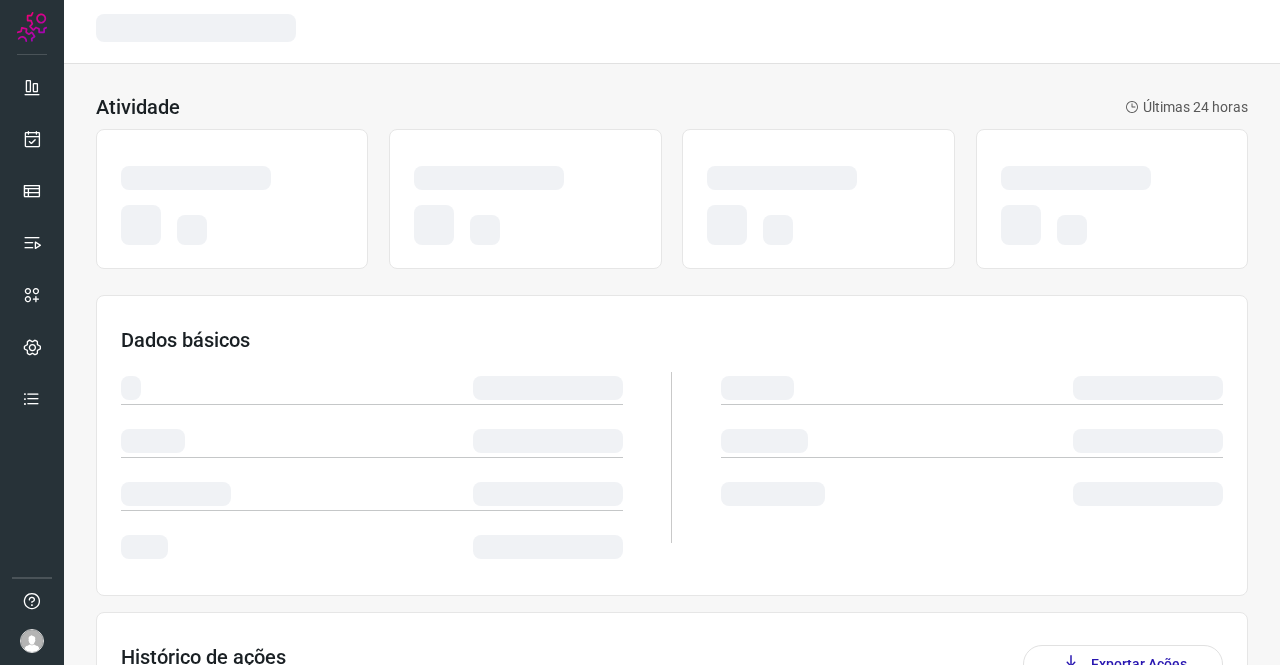 scroll, scrollTop: 0, scrollLeft: 0, axis: both 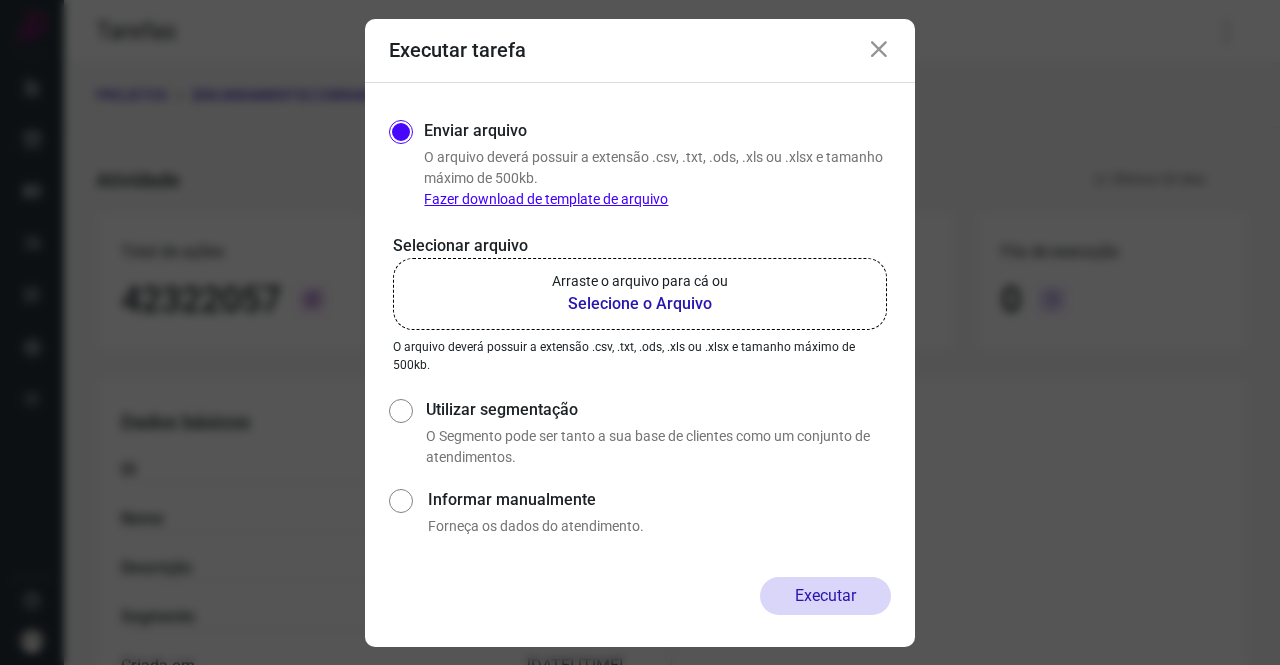 click on "Arraste o arquivo para cá ou" at bounding box center [640, 281] 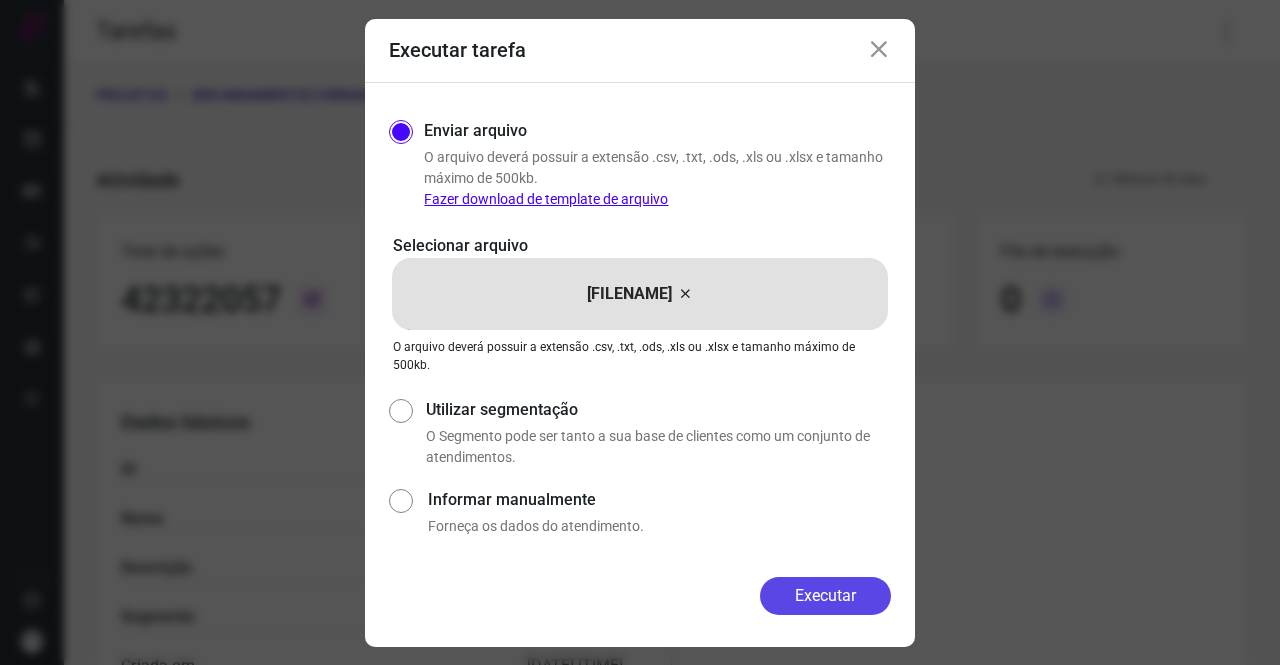 click on "Executar" at bounding box center [825, 596] 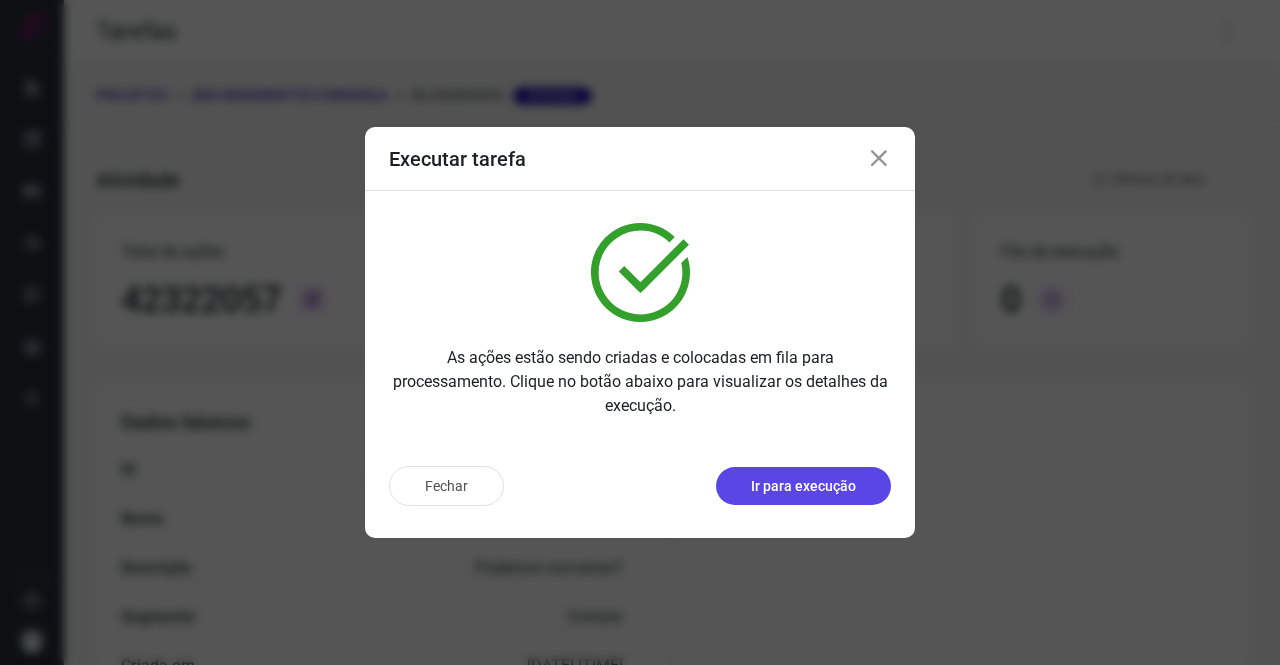 click on "Ir para execução" at bounding box center (803, 486) 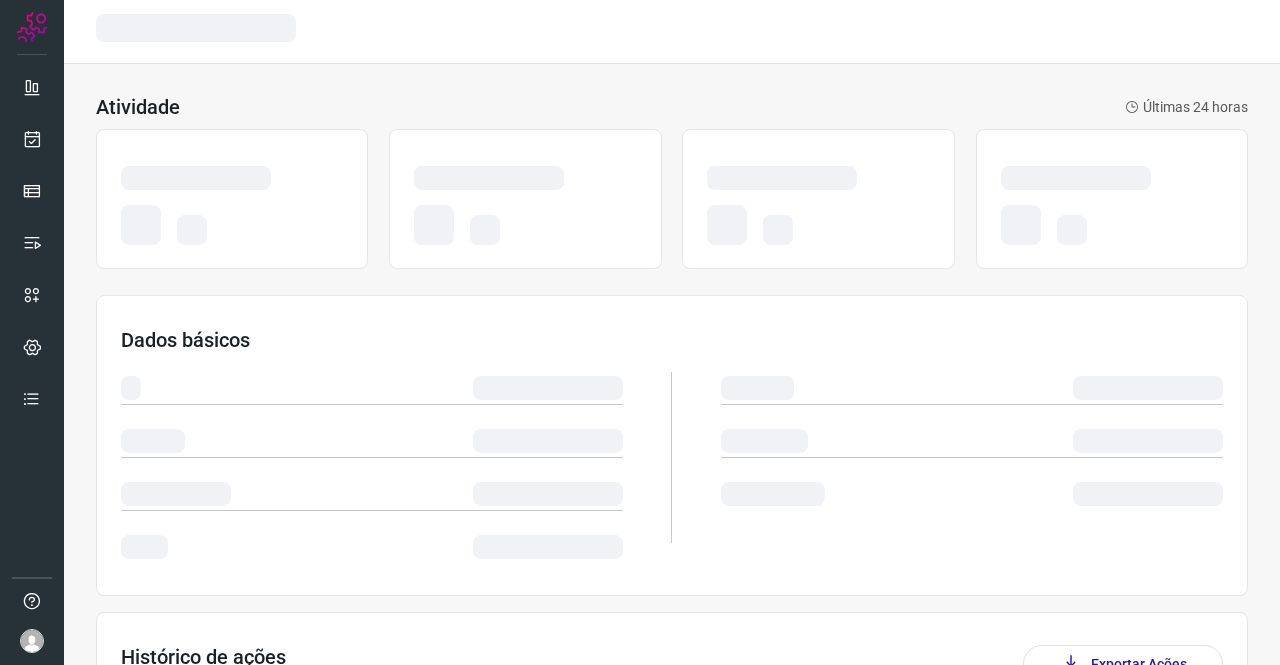 scroll, scrollTop: 0, scrollLeft: 0, axis: both 